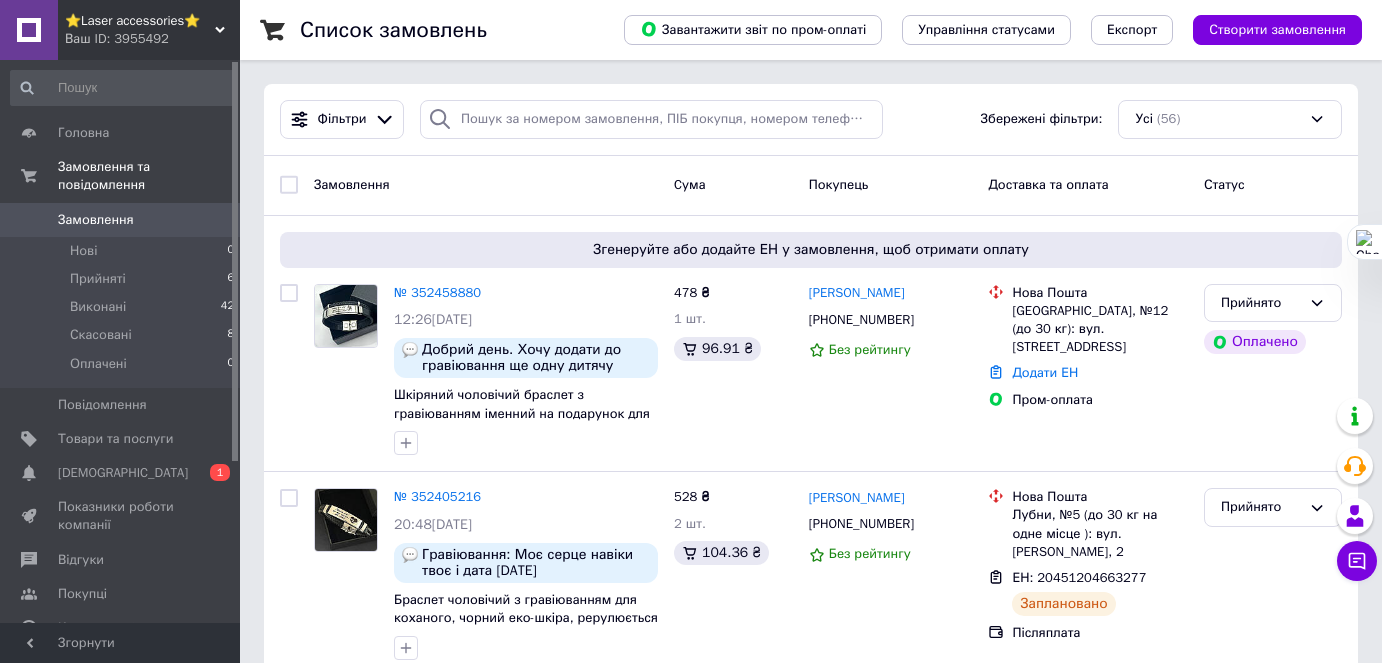 scroll, scrollTop: 0, scrollLeft: 0, axis: both 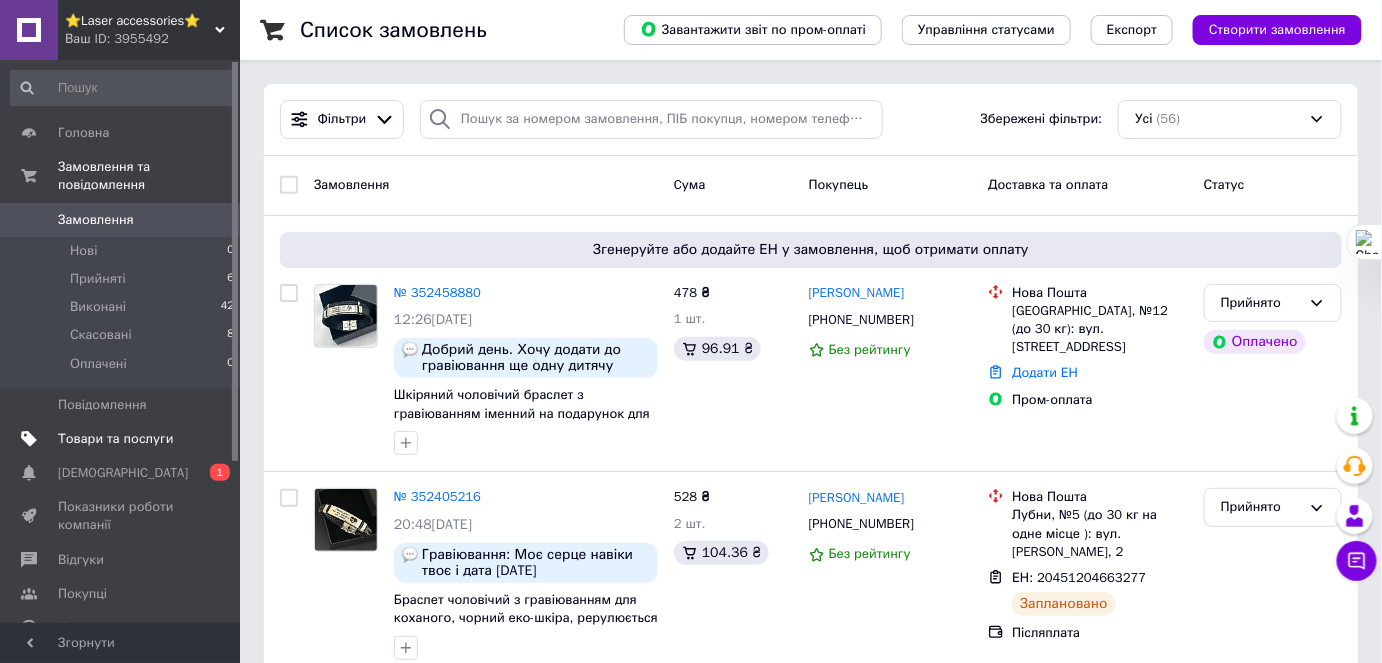 click on "Товари та послуги" at bounding box center [115, 439] 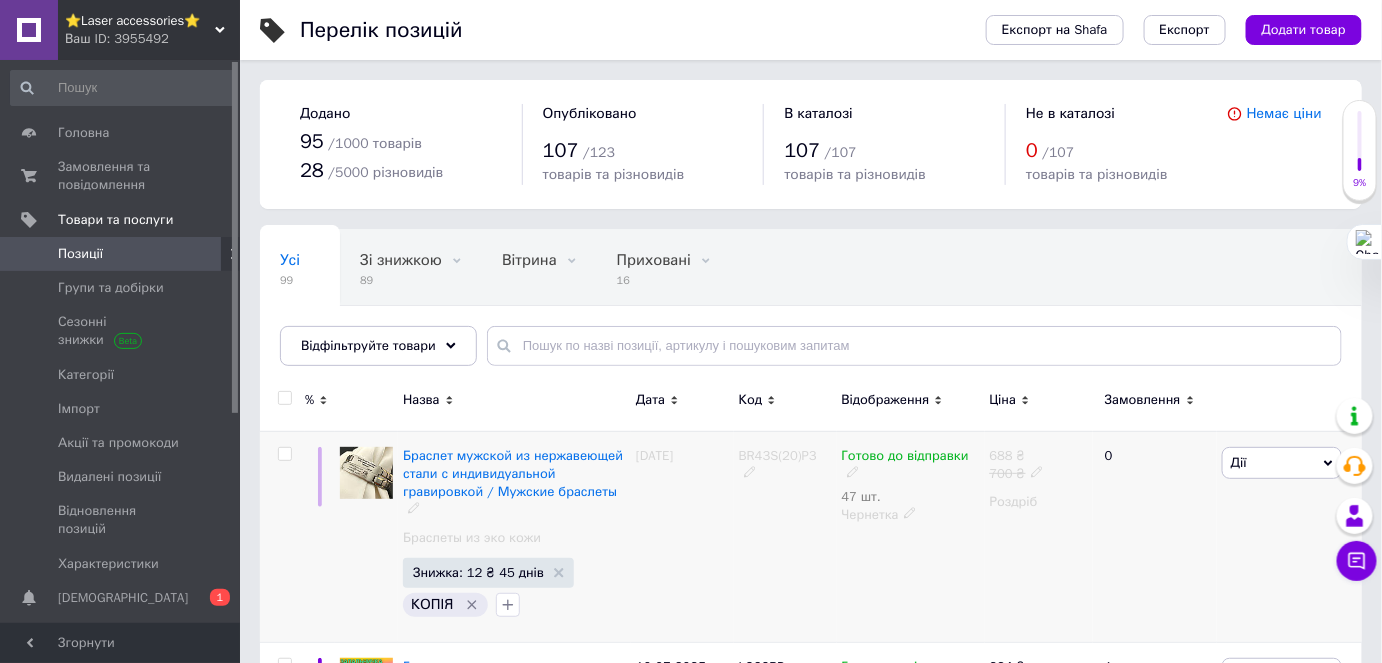 scroll, scrollTop: 90, scrollLeft: 0, axis: vertical 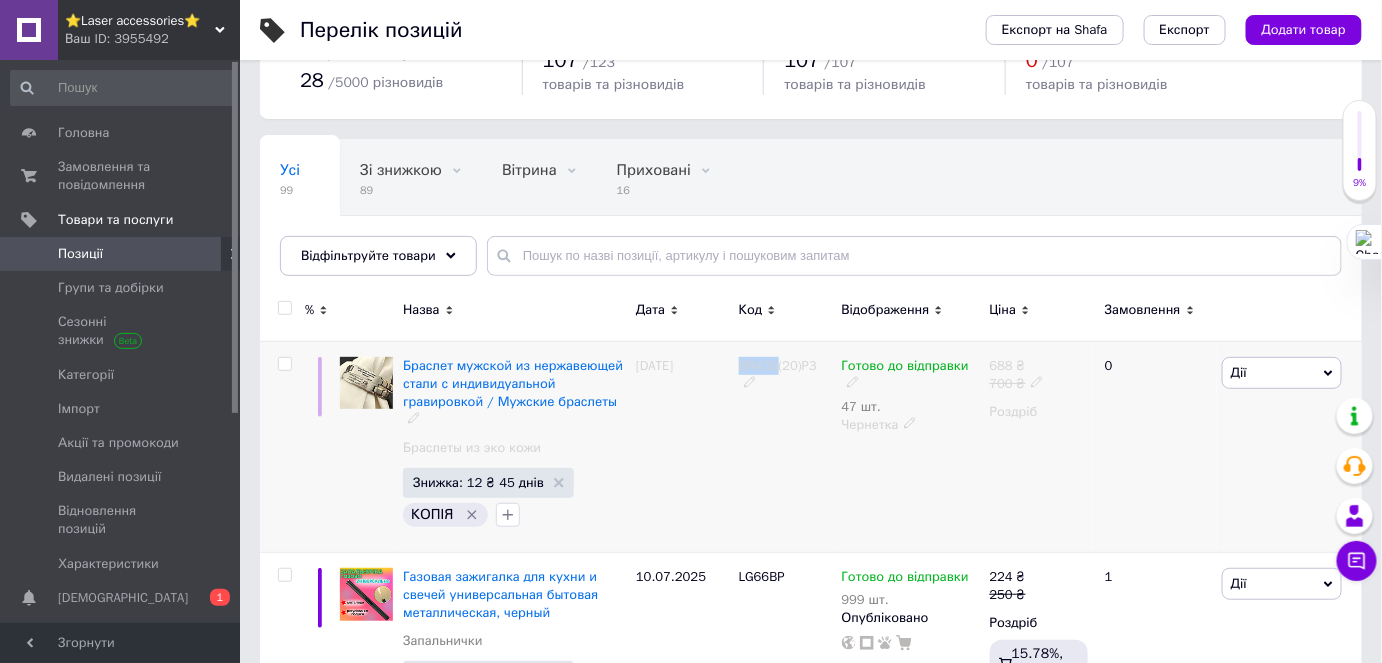 drag, startPoint x: 752, startPoint y: 363, endPoint x: 774, endPoint y: 364, distance: 22.022715 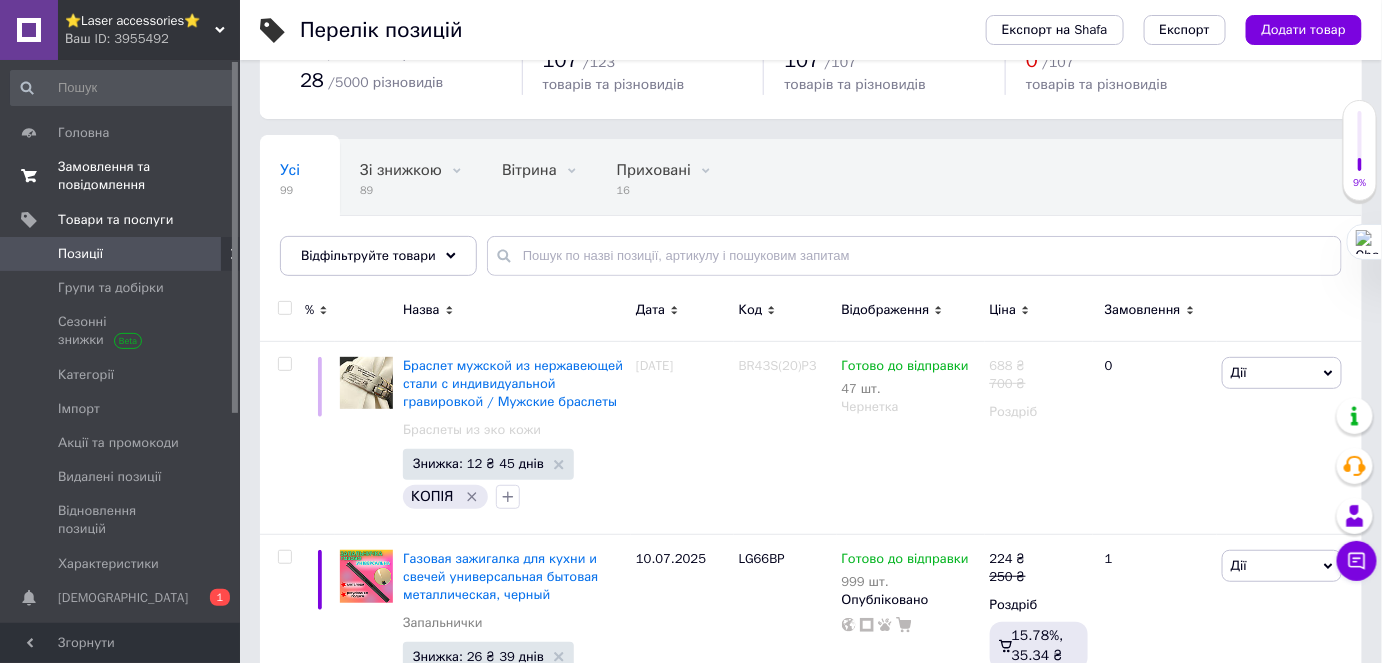 click on "Замовлення та повідомлення" at bounding box center [121, 176] 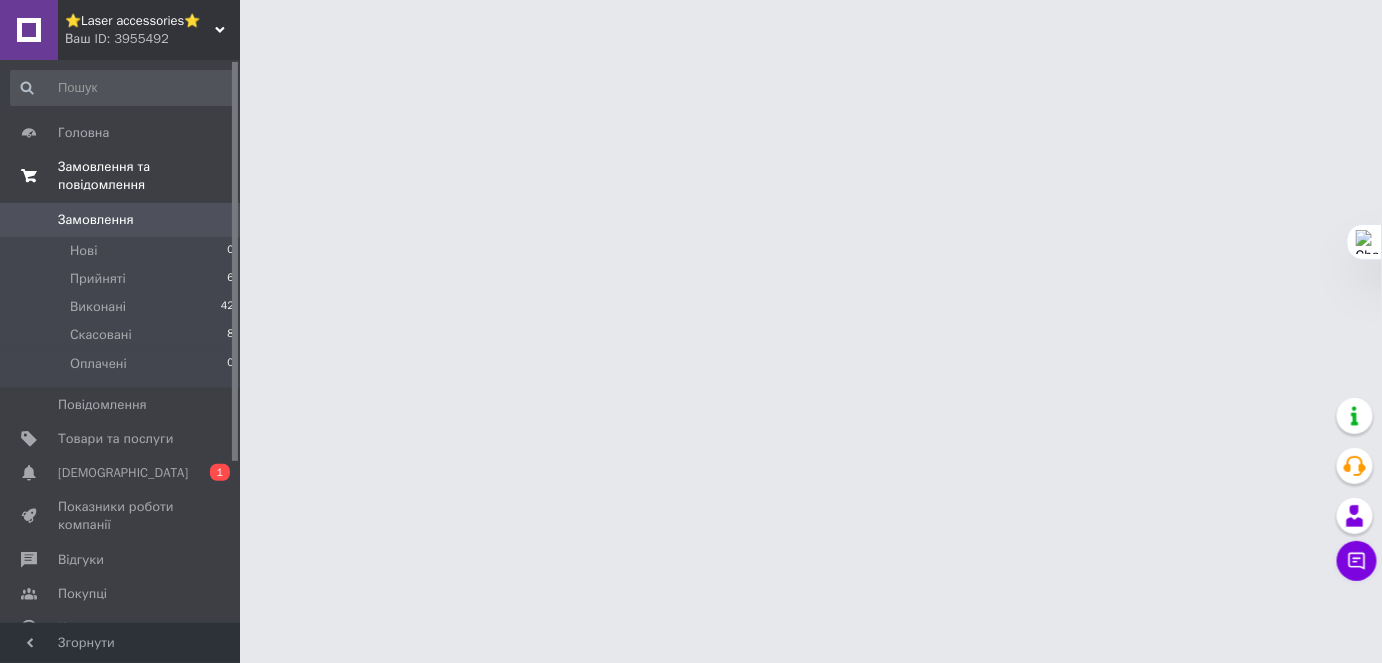 scroll, scrollTop: 0, scrollLeft: 0, axis: both 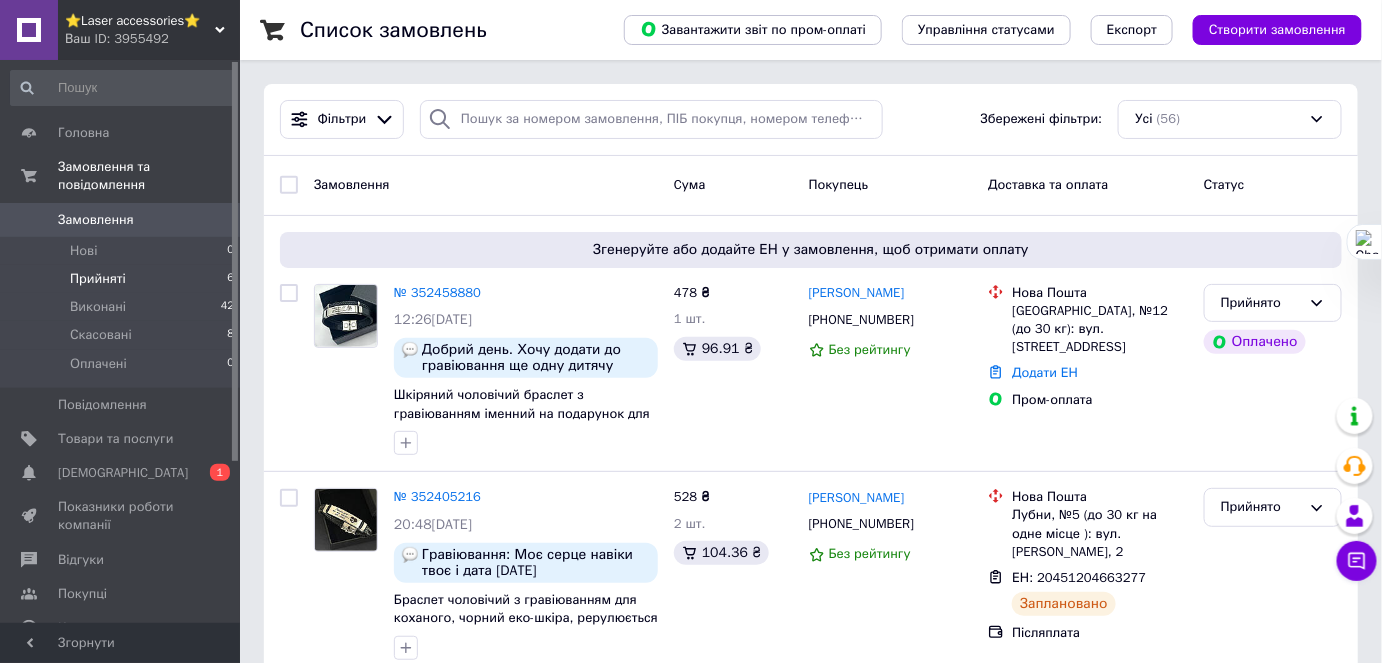 click on "Прийняті" at bounding box center [98, 279] 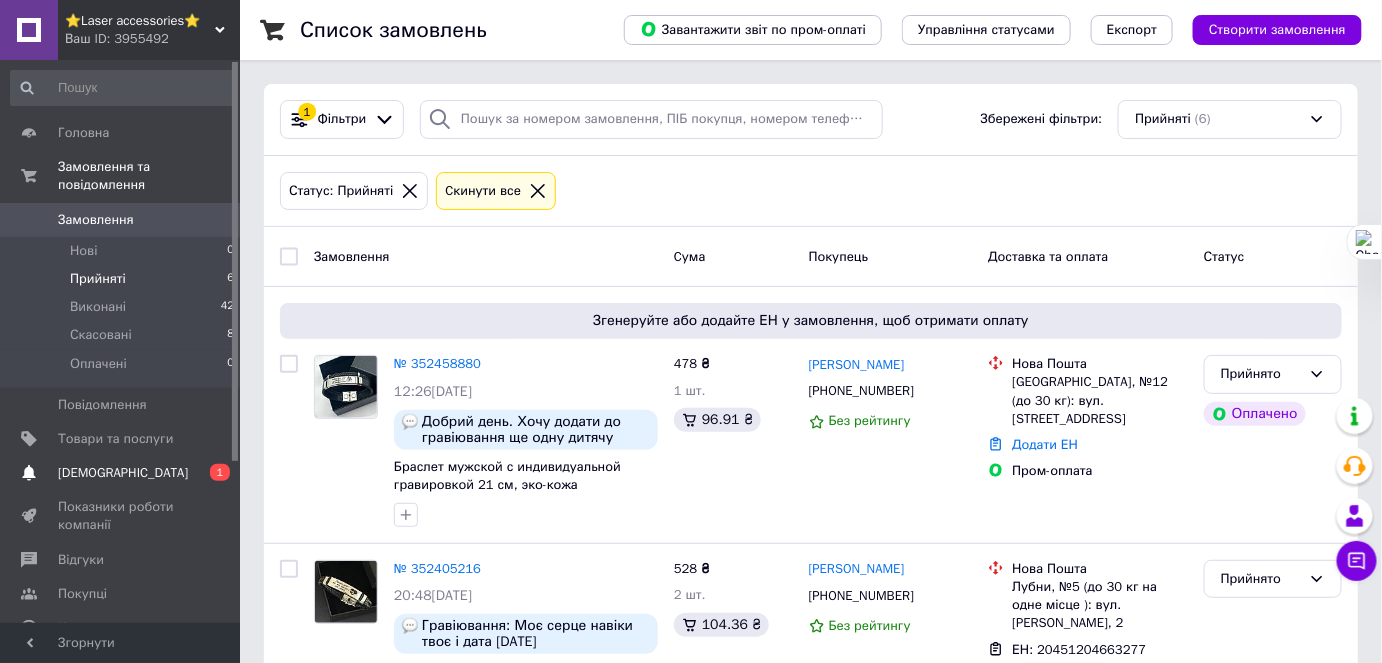 click on "Сповіщення 0 1" at bounding box center (123, 473) 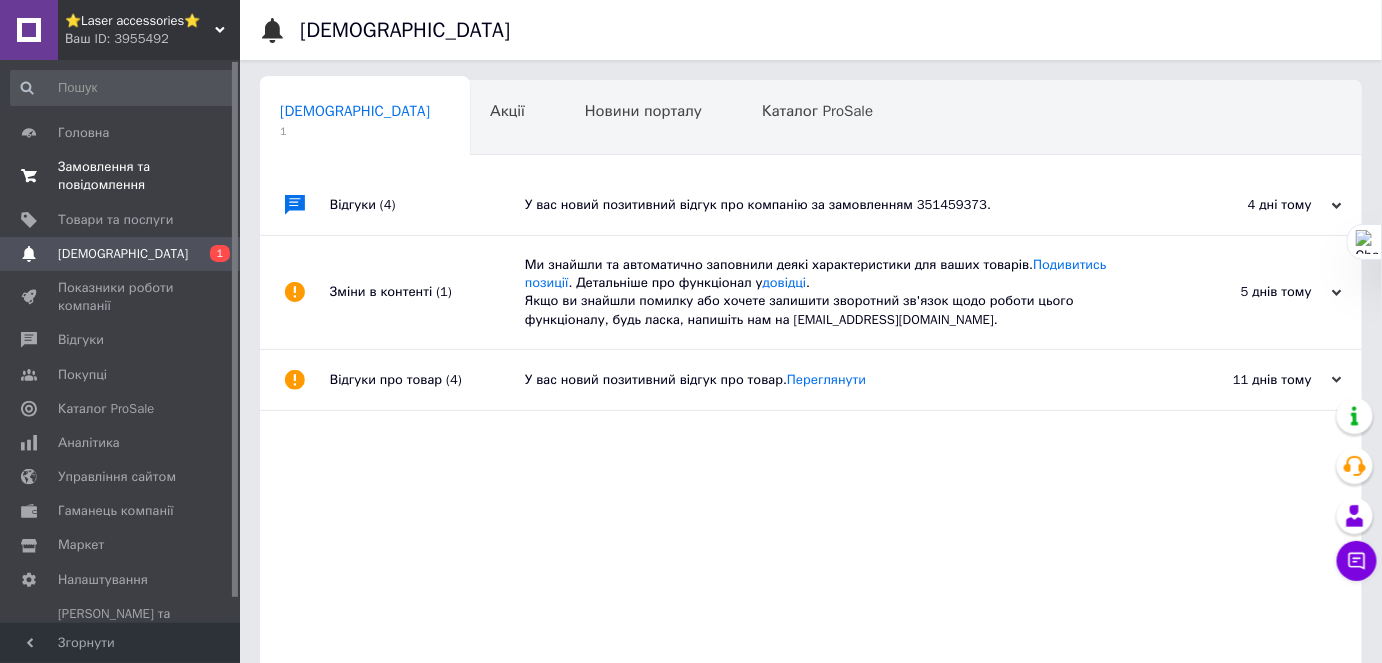 drag, startPoint x: 133, startPoint y: 171, endPoint x: 144, endPoint y: 183, distance: 16.27882 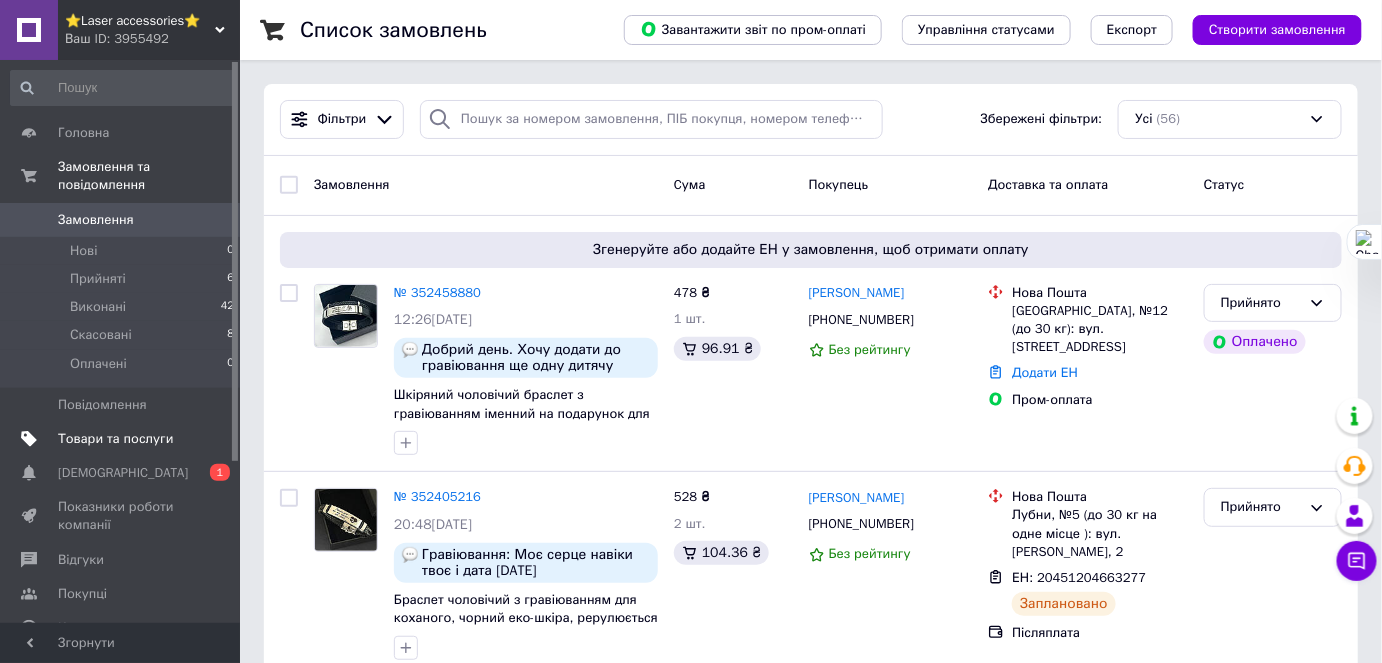 click on "Товари та послуги" at bounding box center [123, 439] 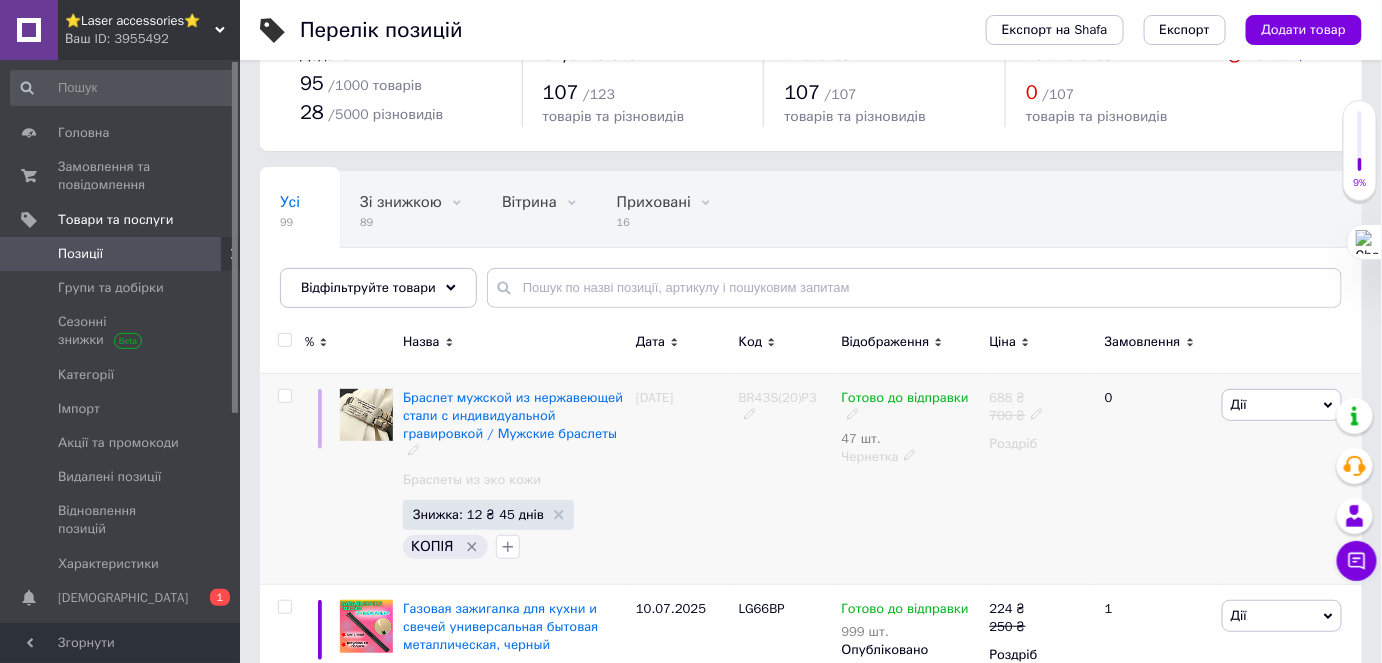 scroll, scrollTop: 90, scrollLeft: 0, axis: vertical 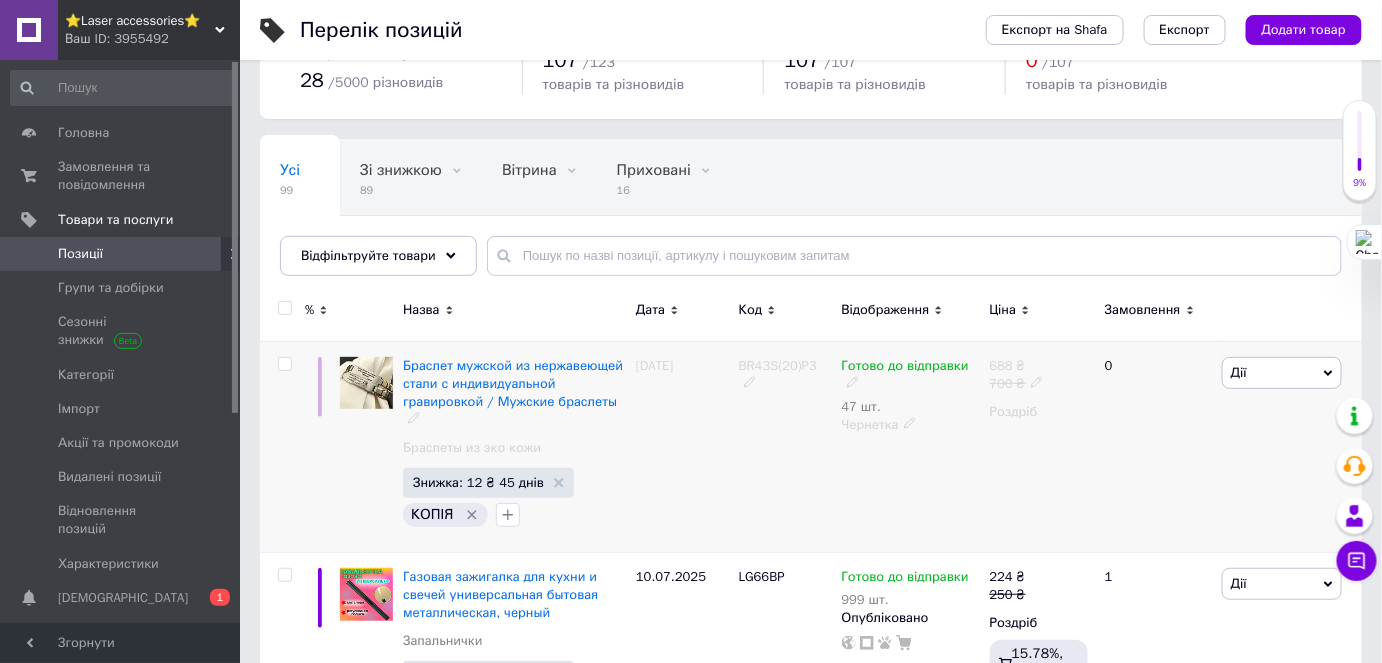 click 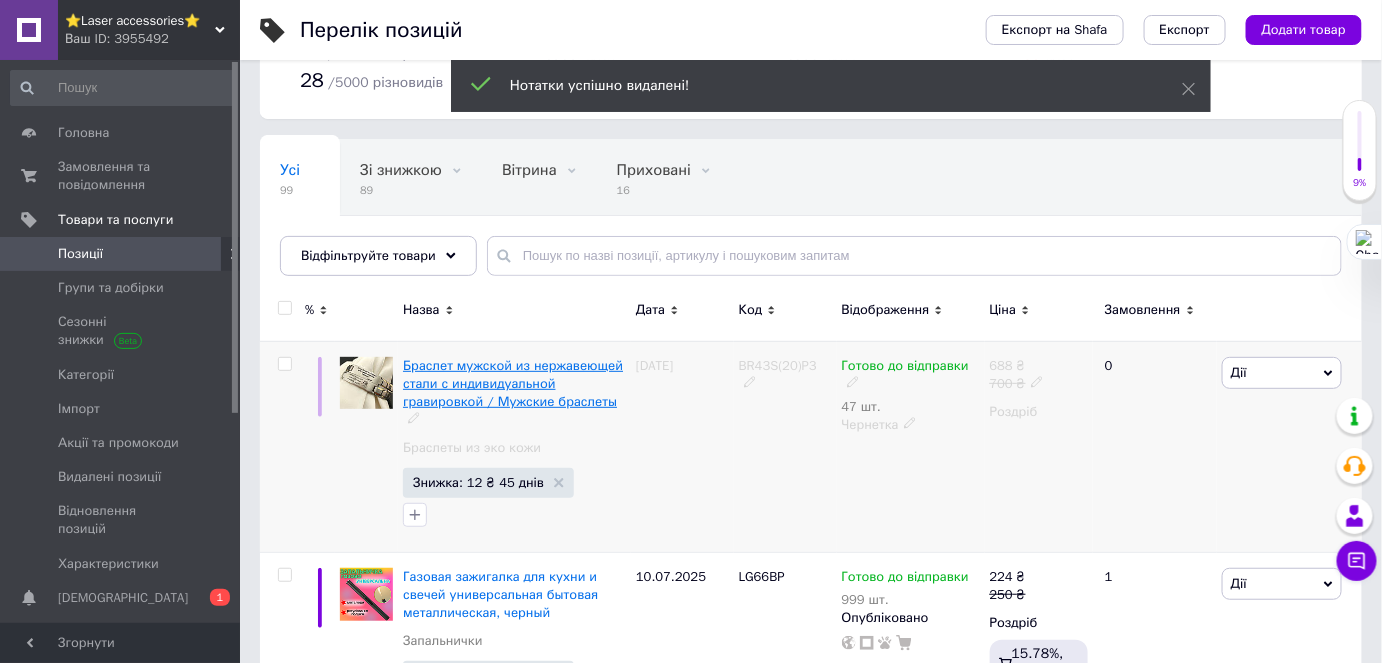 click on "Браслет мужской из нержавеющей стали с индивидуальной гравировкой / Мужские браслеты" at bounding box center (513, 383) 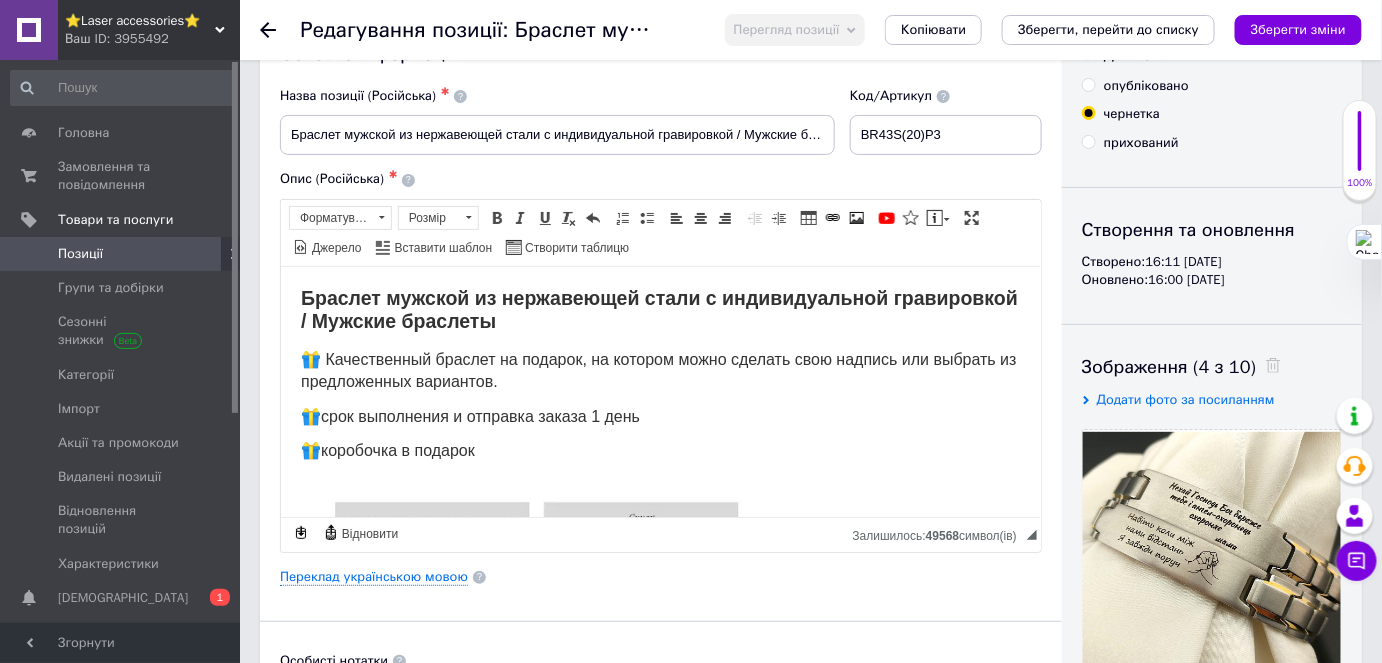 scroll, scrollTop: 0, scrollLeft: 0, axis: both 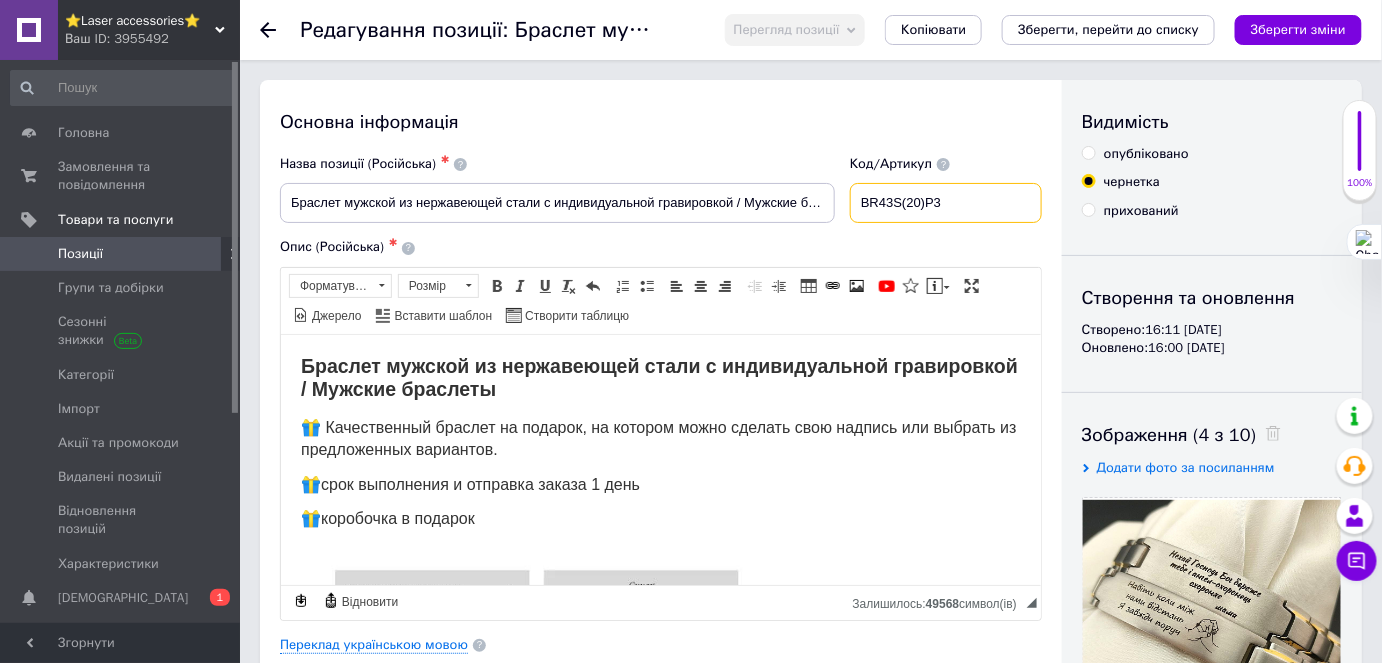 drag, startPoint x: 871, startPoint y: 206, endPoint x: 909, endPoint y: 203, distance: 38.118237 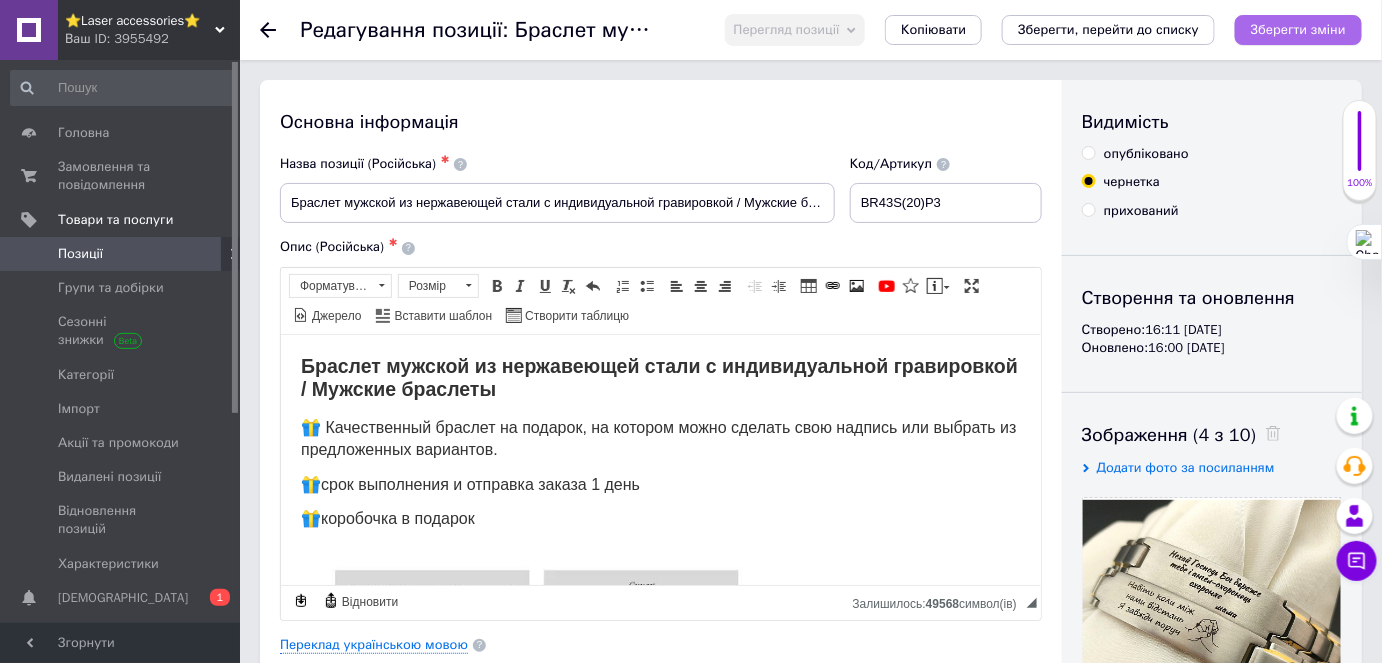 click on "Зберегти зміни" at bounding box center [1298, 29] 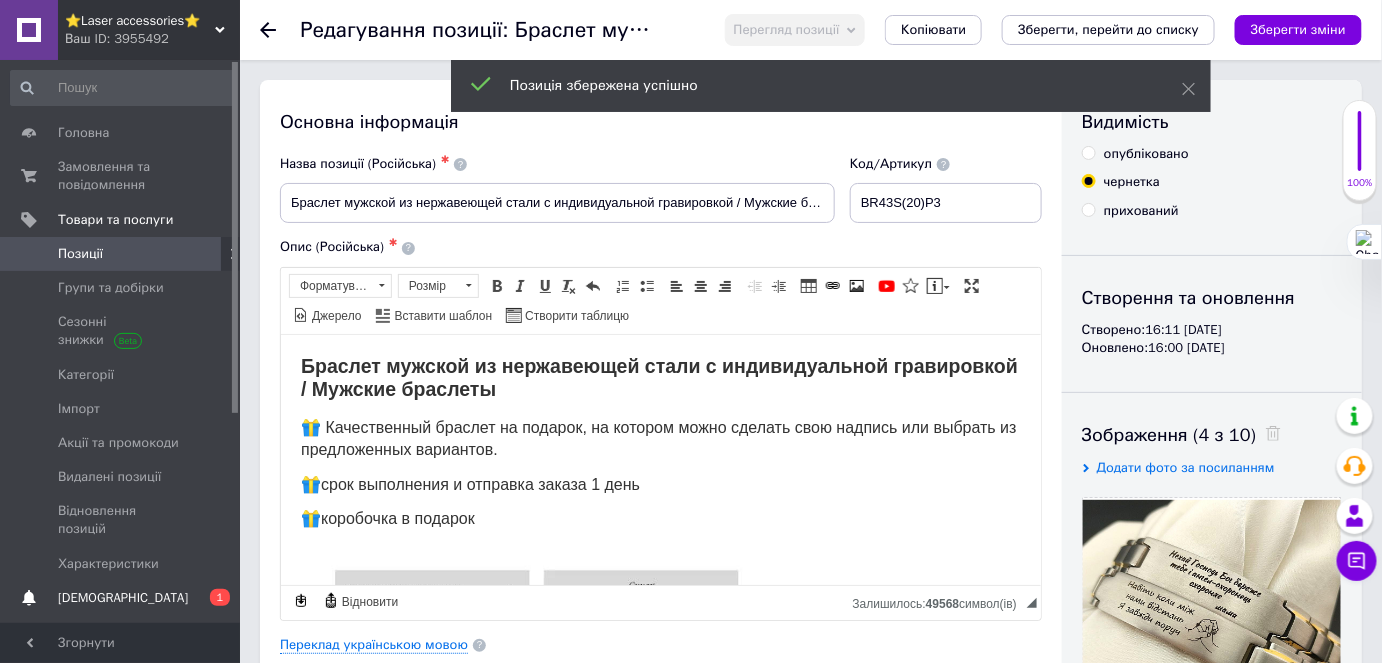 click on "[DEMOGRAPHIC_DATA]" at bounding box center (121, 598) 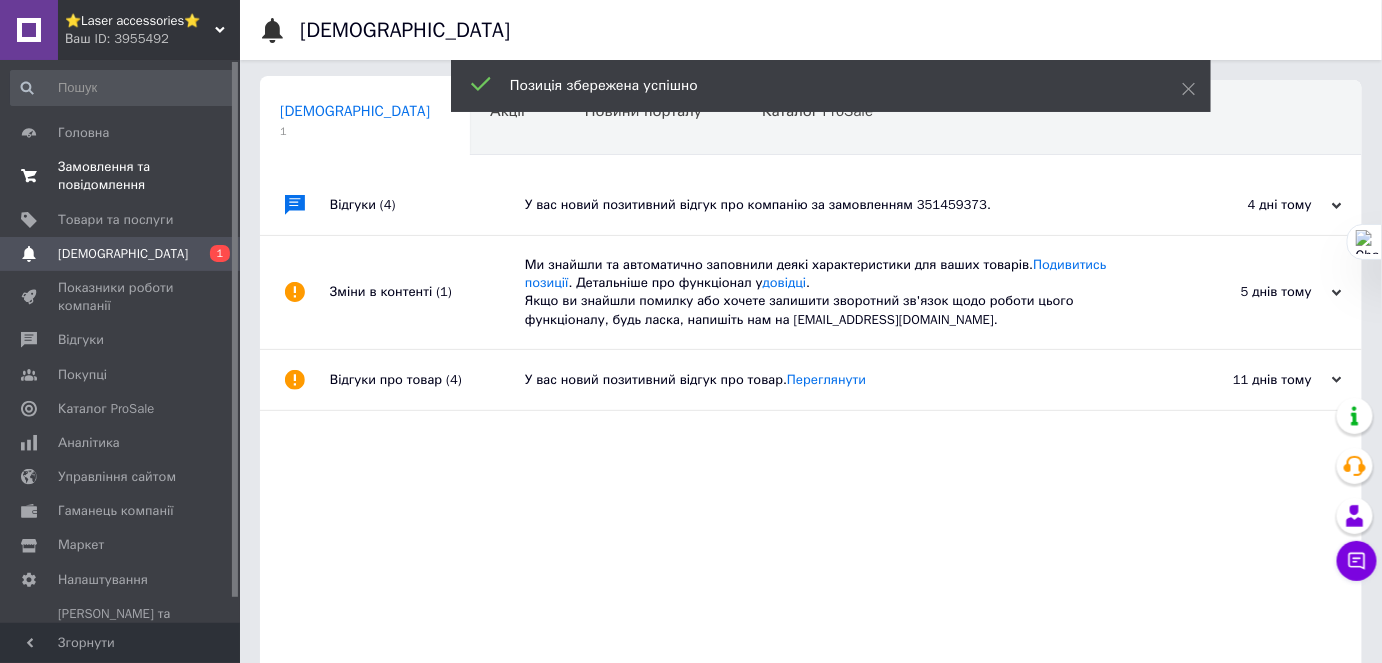 click on "Замовлення та повідомлення" at bounding box center (121, 176) 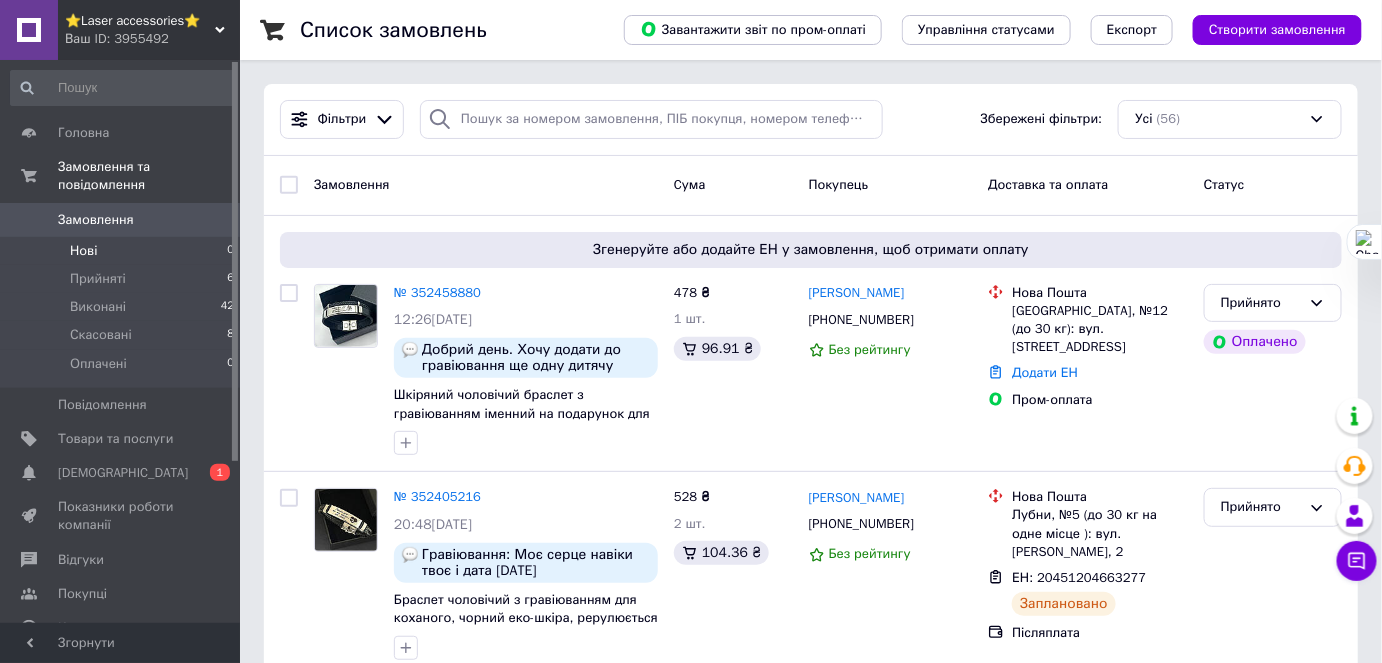 click on "Нові" at bounding box center [83, 251] 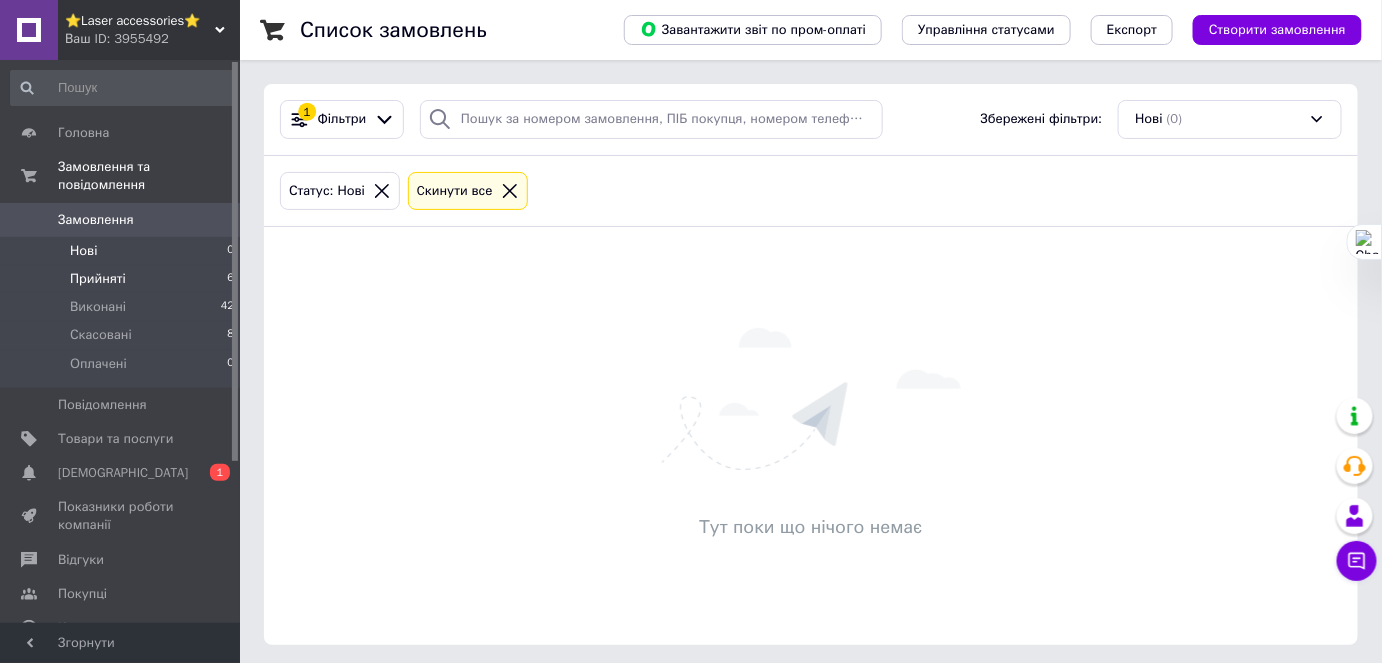 click on "Прийняті" at bounding box center [98, 279] 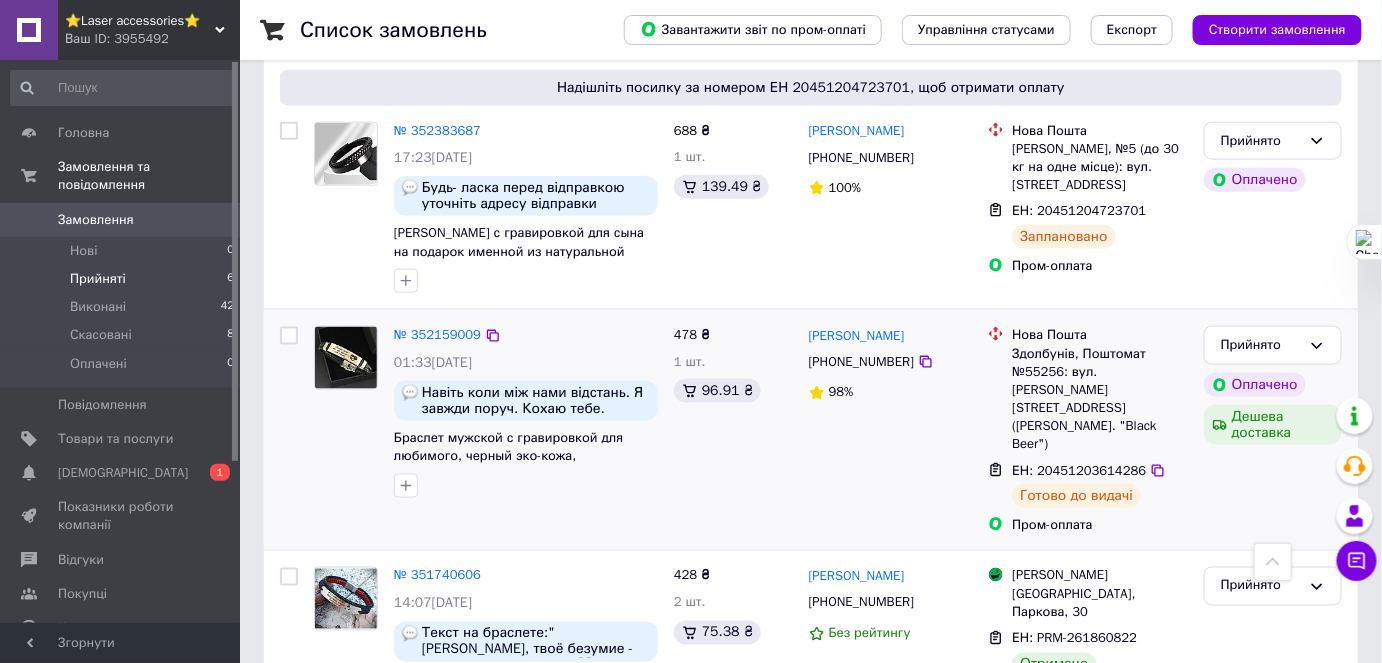 scroll, scrollTop: 909, scrollLeft: 0, axis: vertical 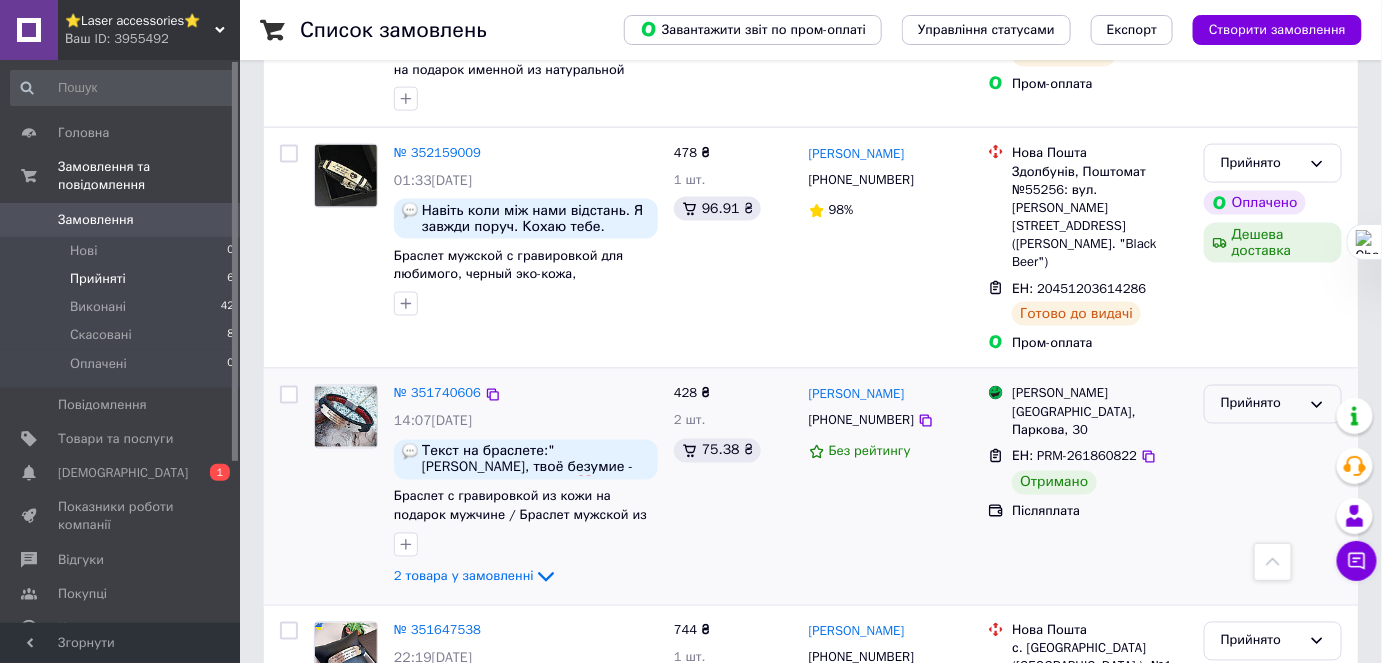 drag, startPoint x: 1276, startPoint y: 370, endPoint x: 1270, endPoint y: 383, distance: 14.3178215 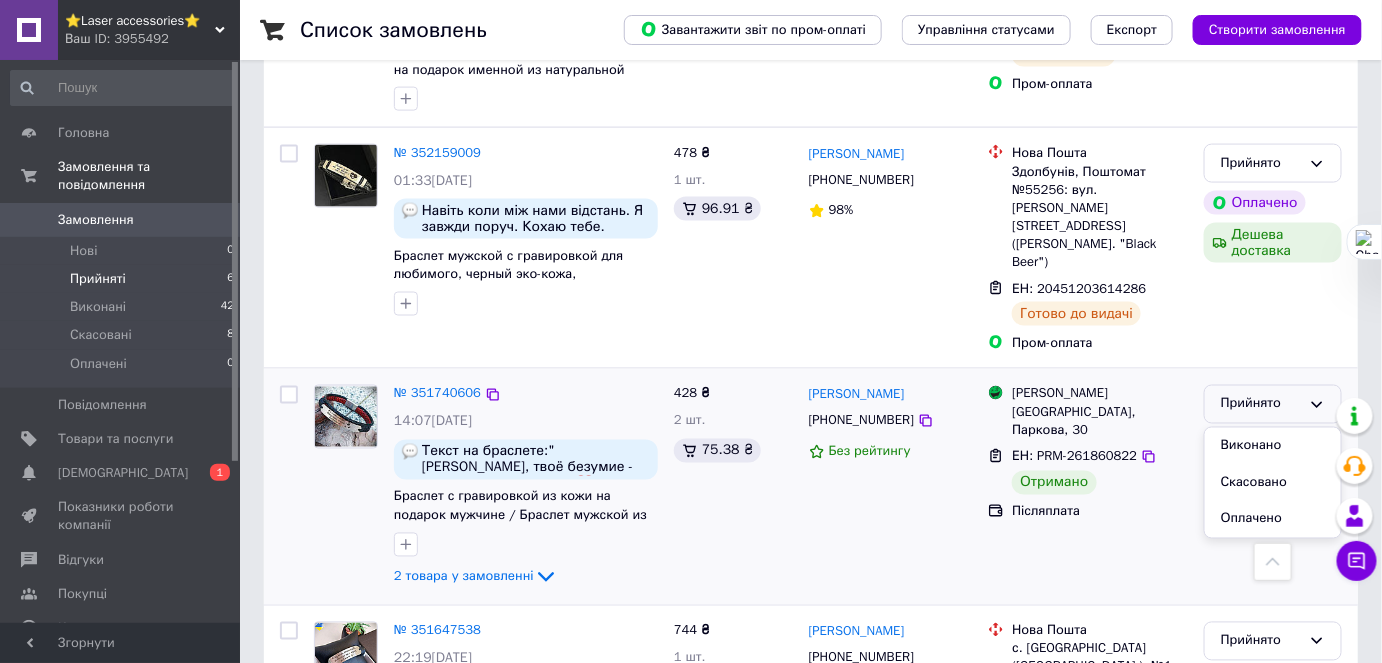click on "Виконано" at bounding box center (1273, 446) 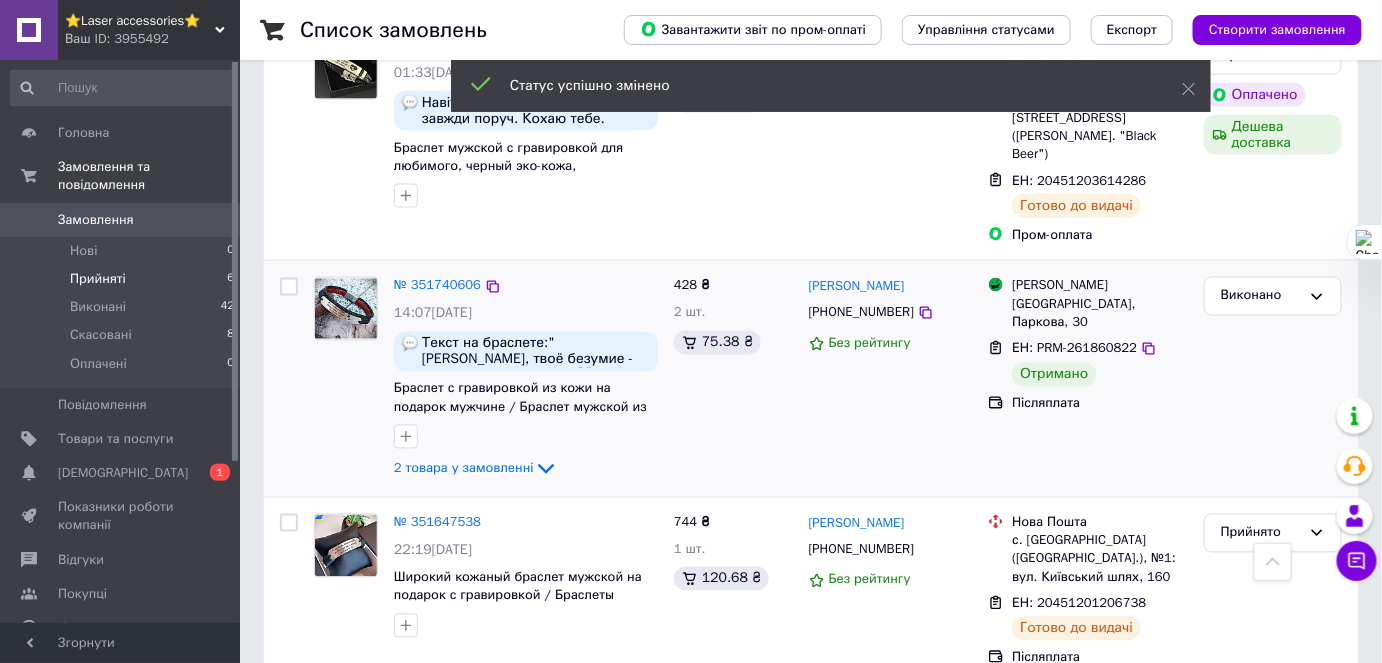 scroll, scrollTop: 1021, scrollLeft: 0, axis: vertical 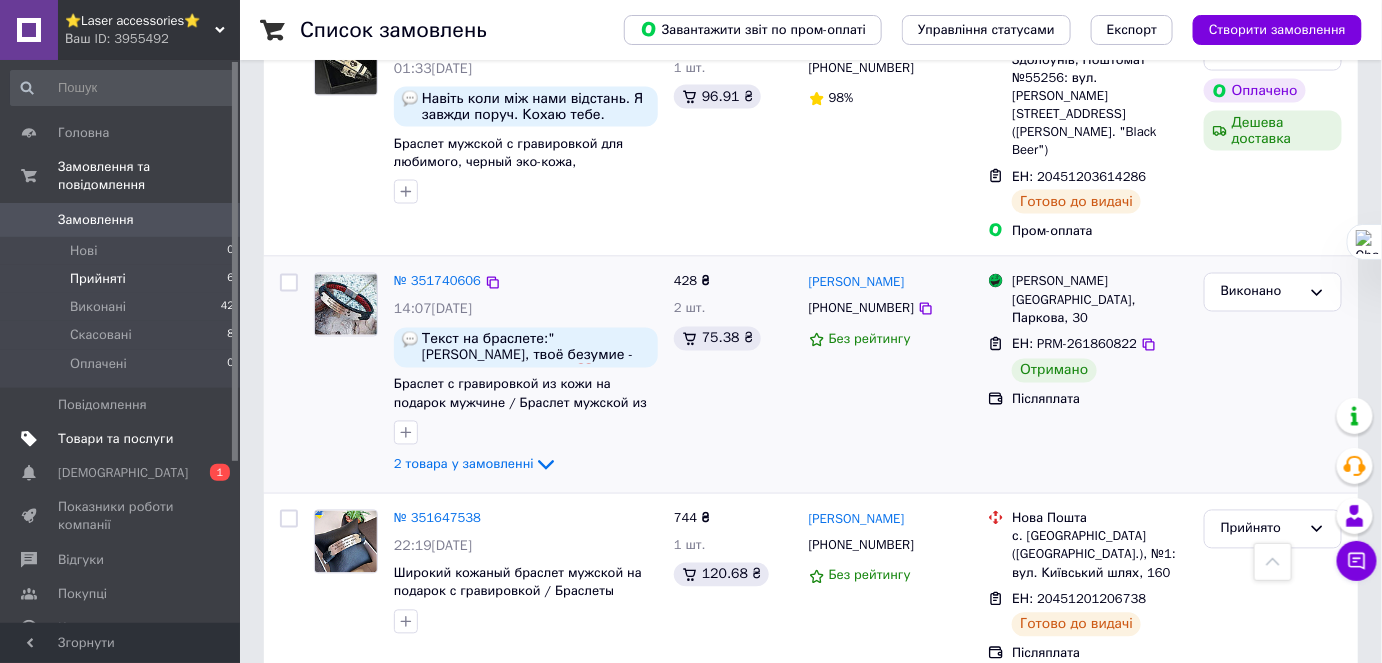 click on "Товари та послуги" at bounding box center [115, 439] 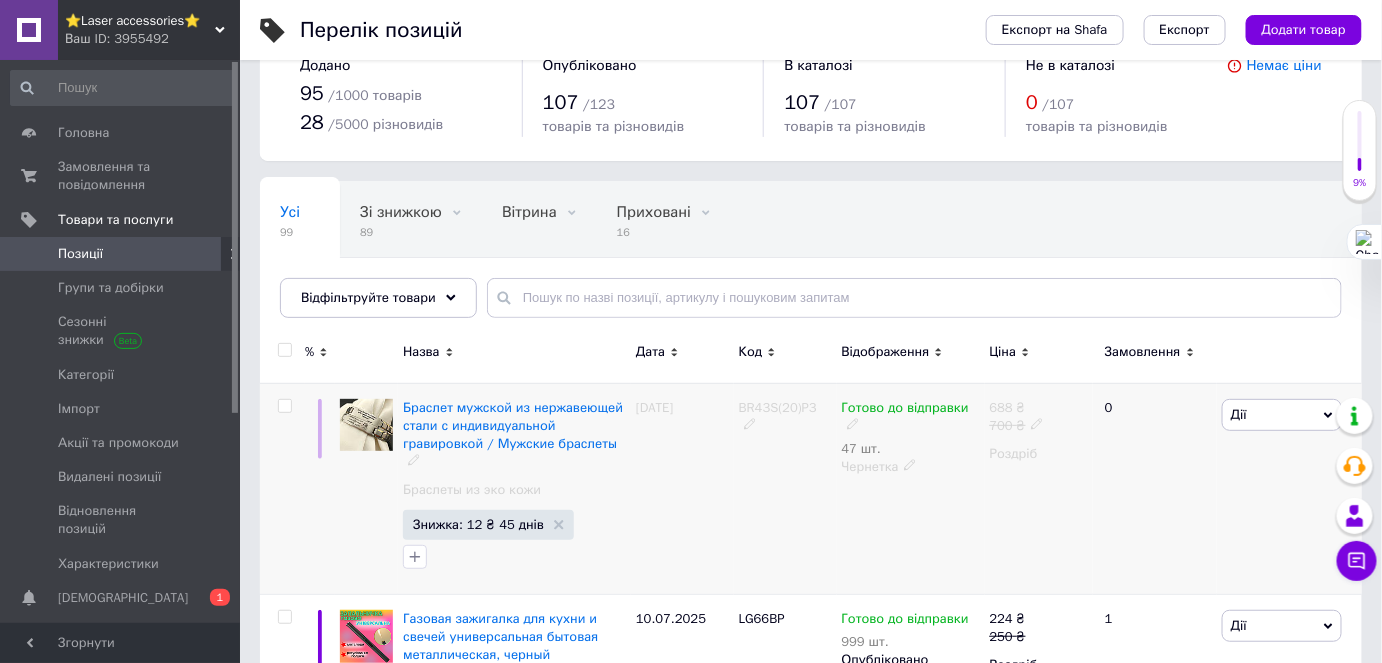 scroll, scrollTop: 90, scrollLeft: 0, axis: vertical 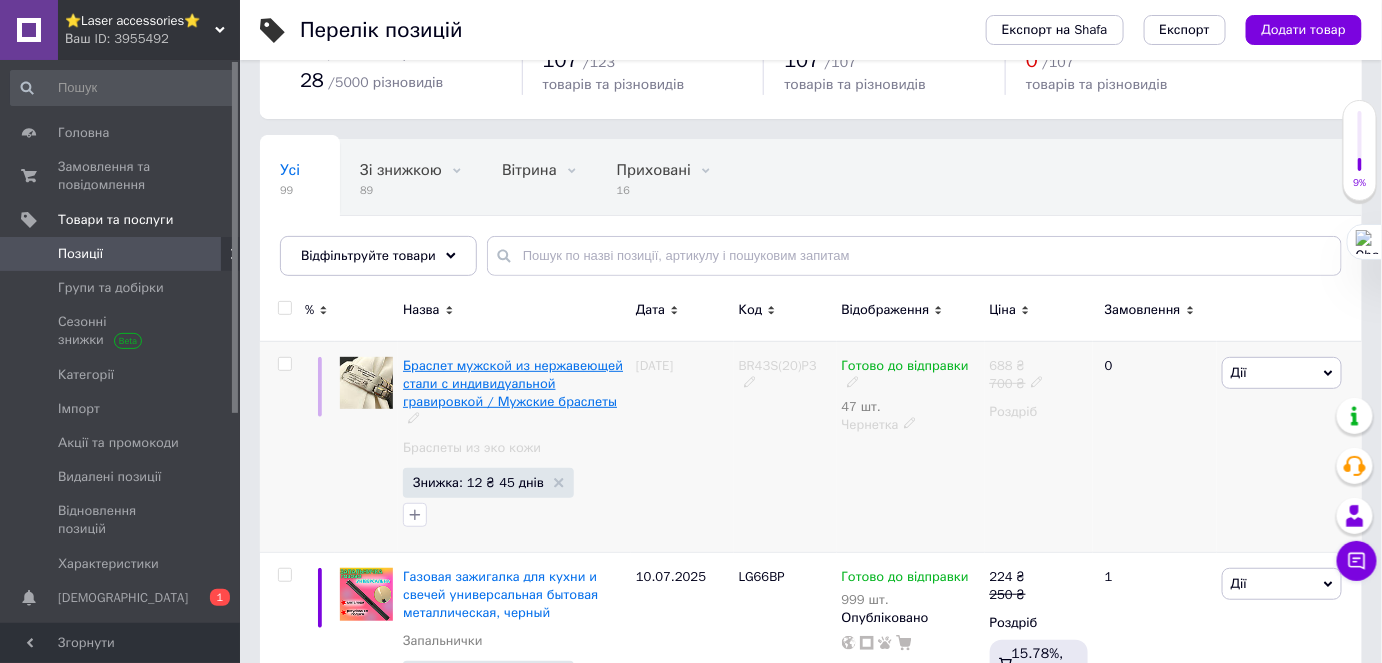 click on "Браслет мужской из нержавеющей стали с индивидуальной гравировкой / Мужские браслеты" at bounding box center (513, 383) 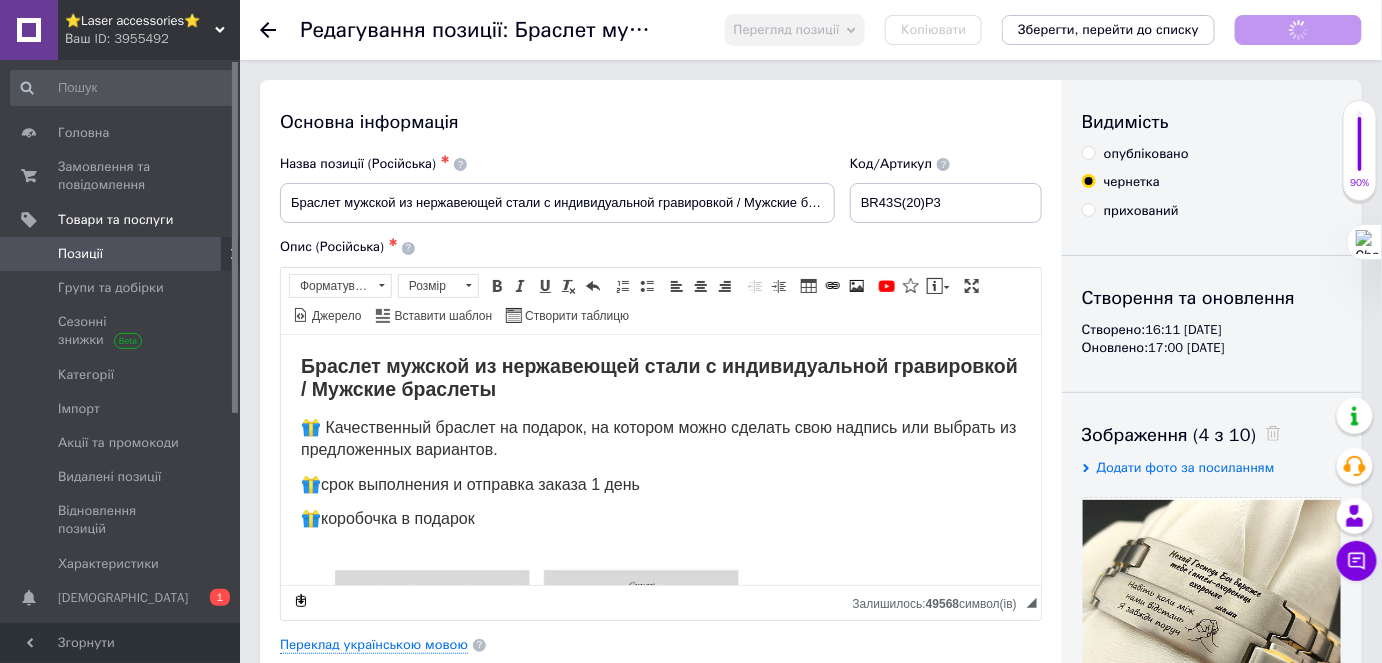 scroll, scrollTop: 0, scrollLeft: 0, axis: both 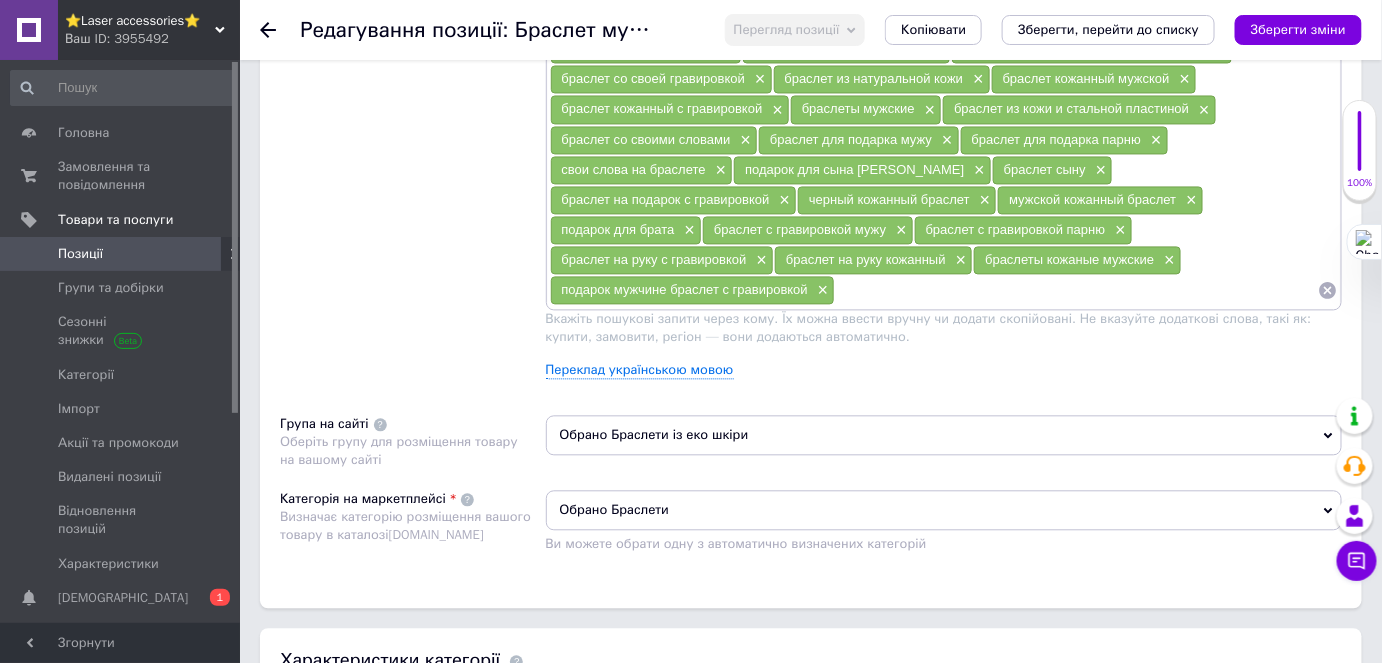 click 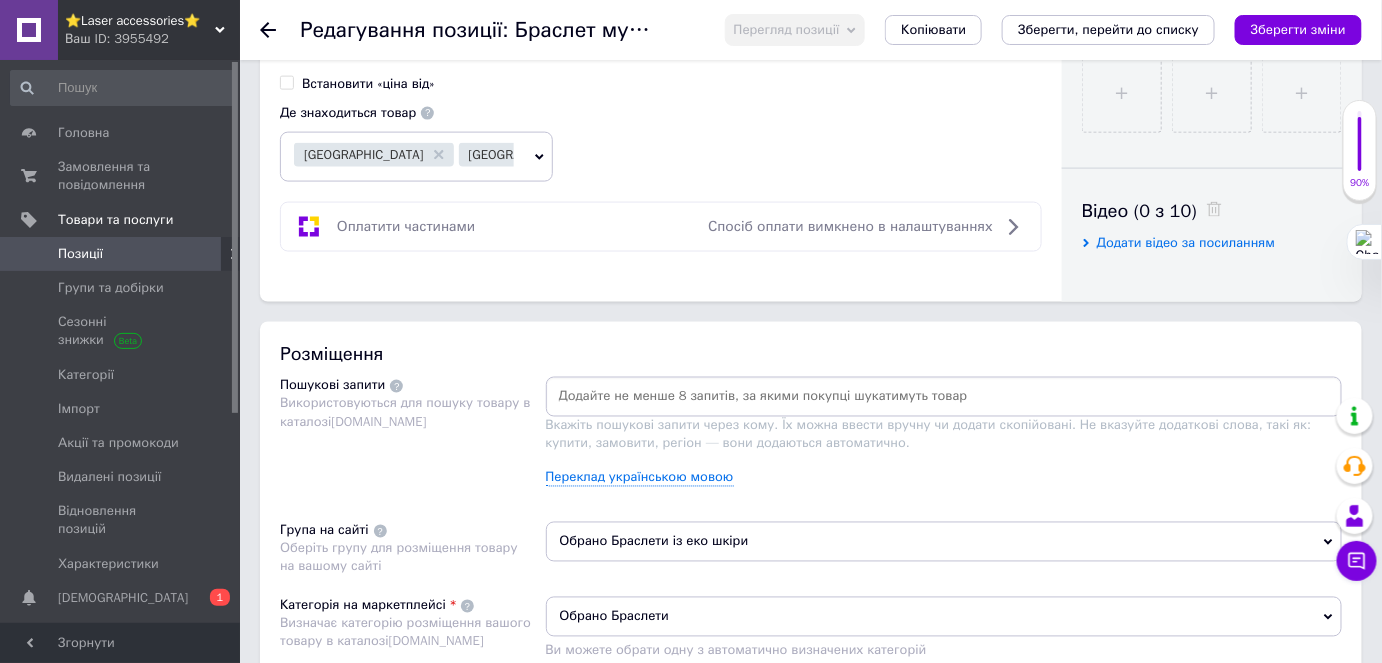 scroll, scrollTop: 818, scrollLeft: 0, axis: vertical 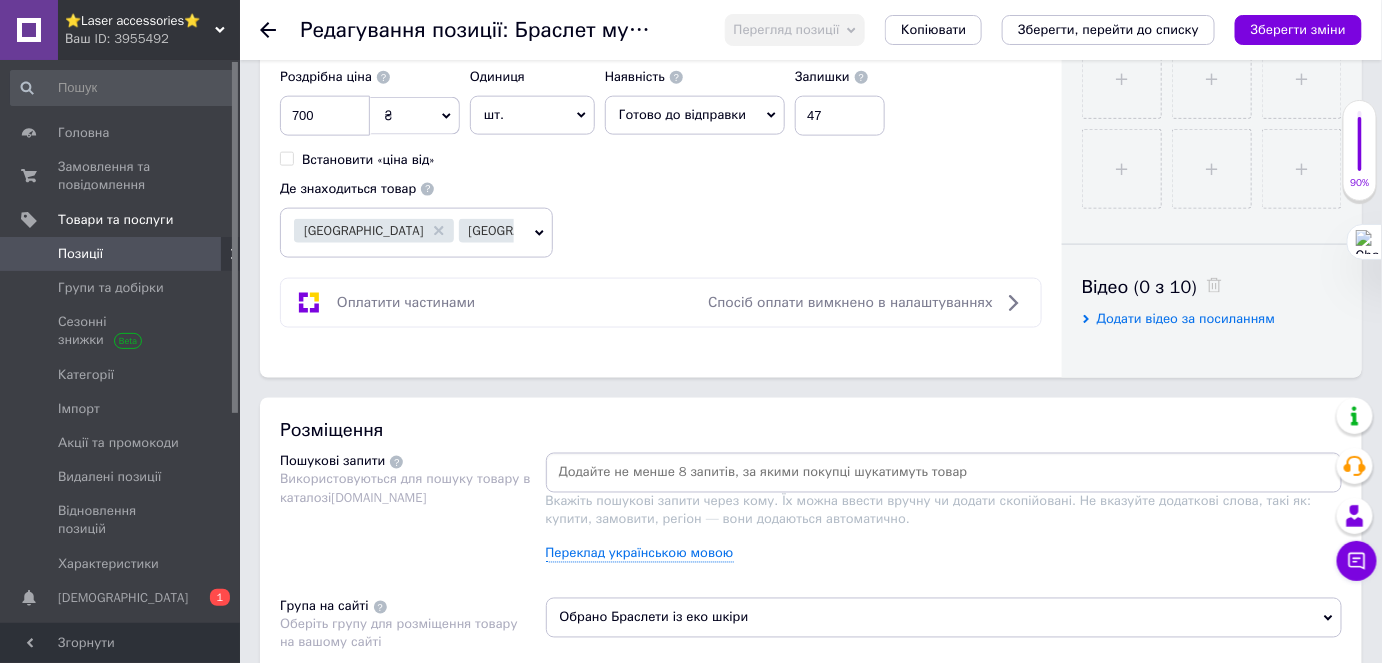 click at bounding box center (944, 473) 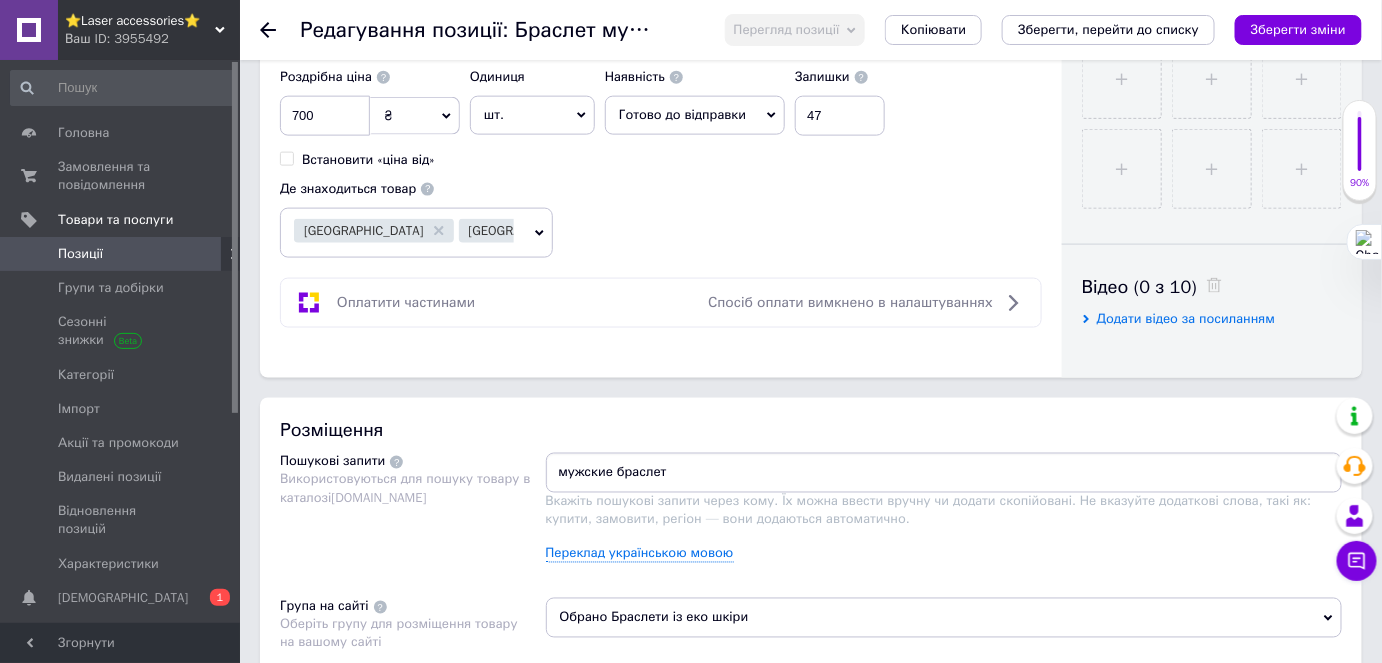 type on "мужские браслеты" 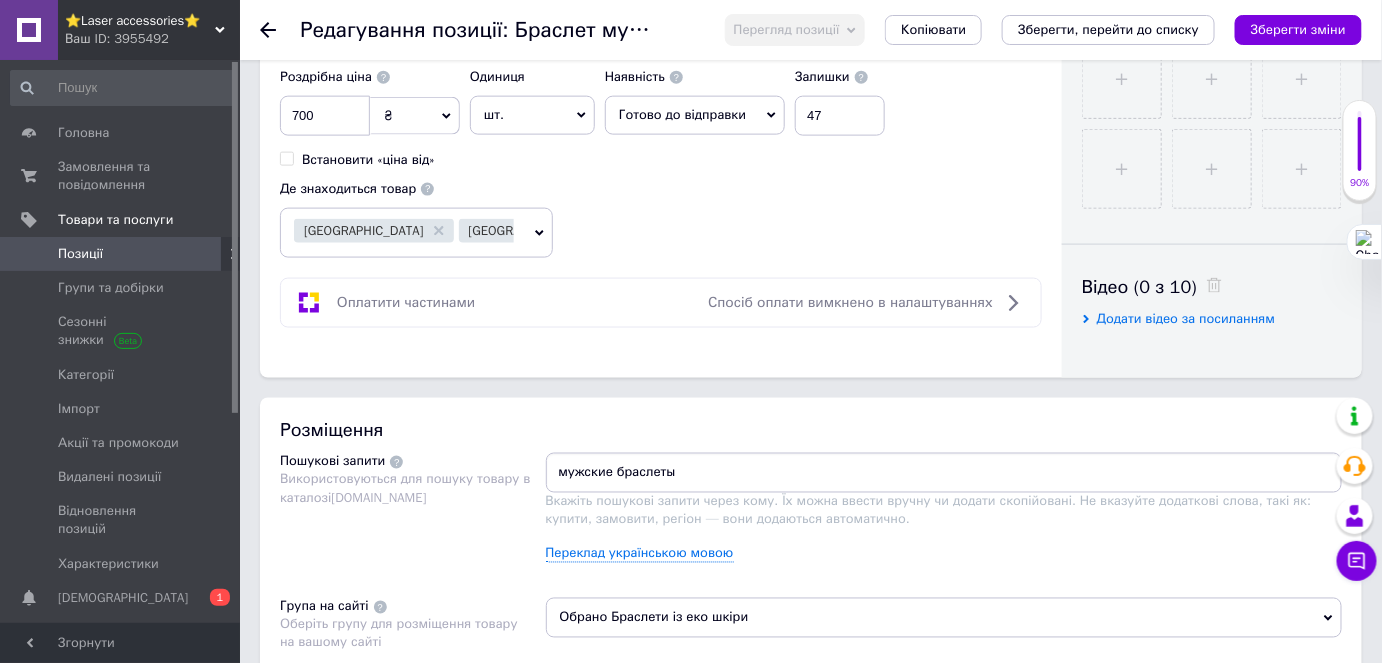 type 